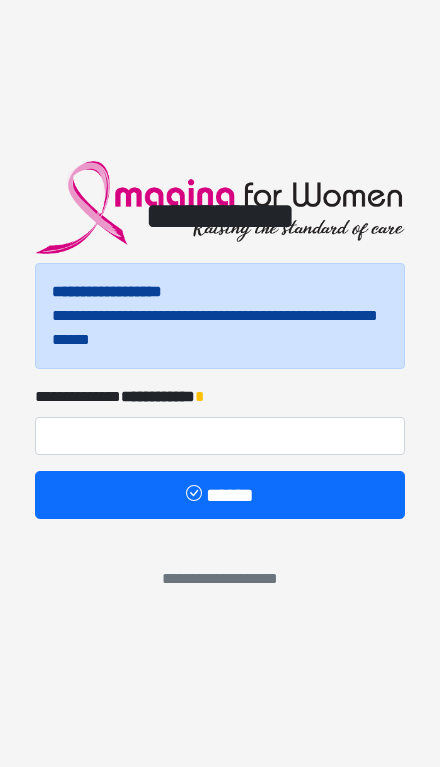 scroll, scrollTop: 0, scrollLeft: 0, axis: both 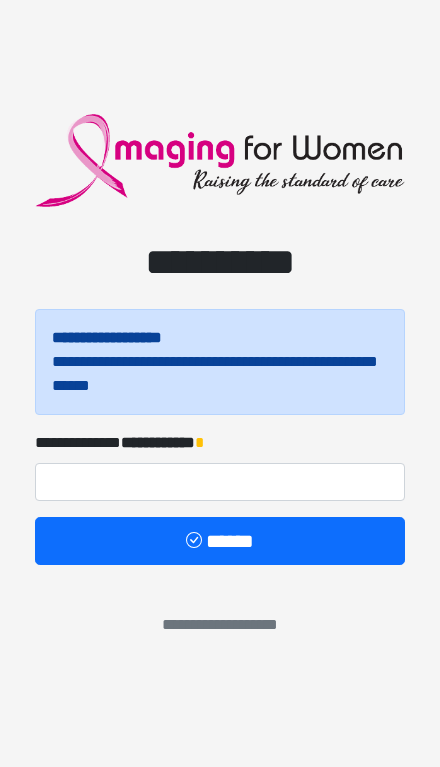 click on "**********" at bounding box center [220, 466] 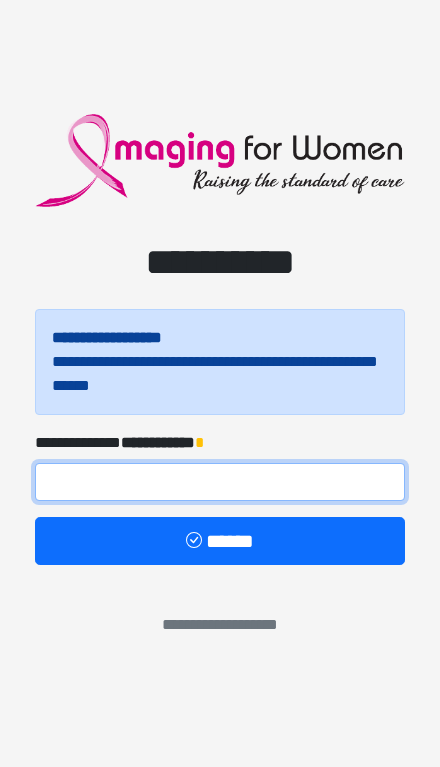 click at bounding box center (220, 482) 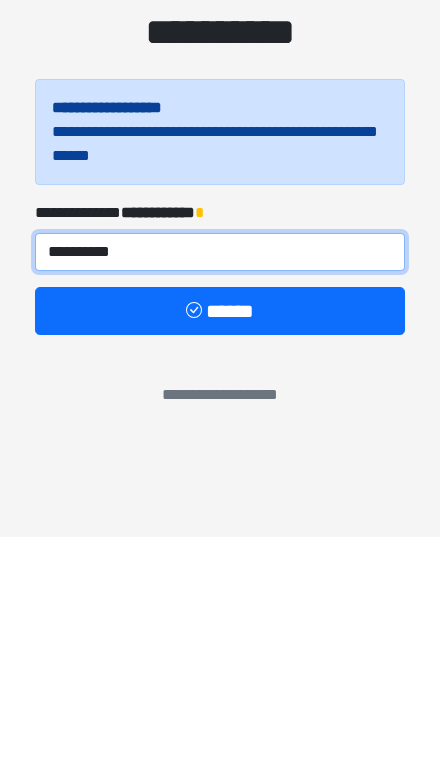 type on "**********" 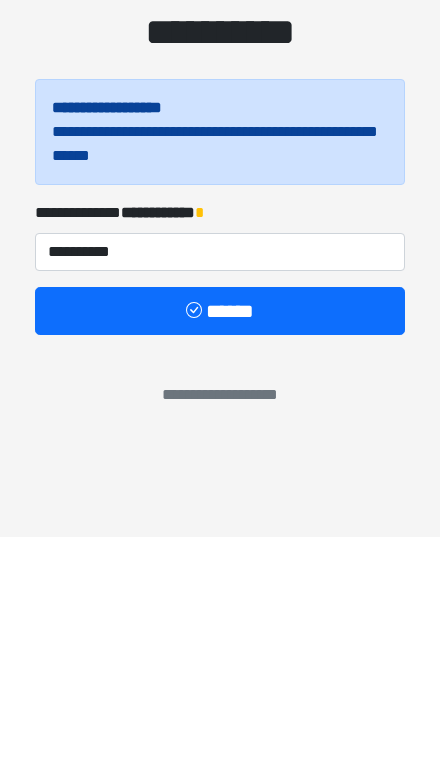 type 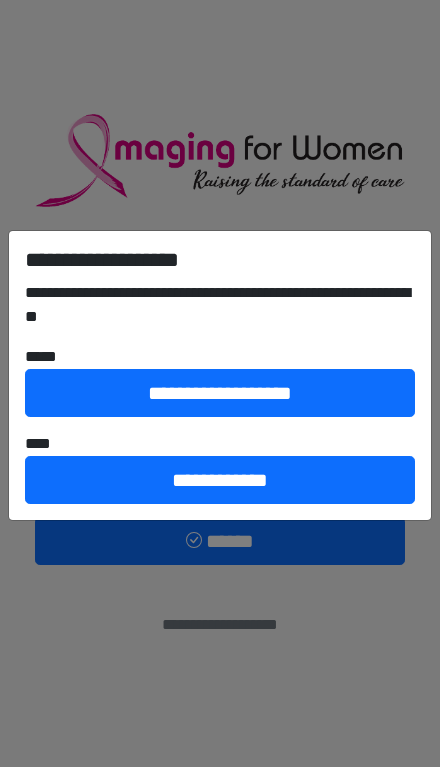 click on "**********" at bounding box center [220, 480] 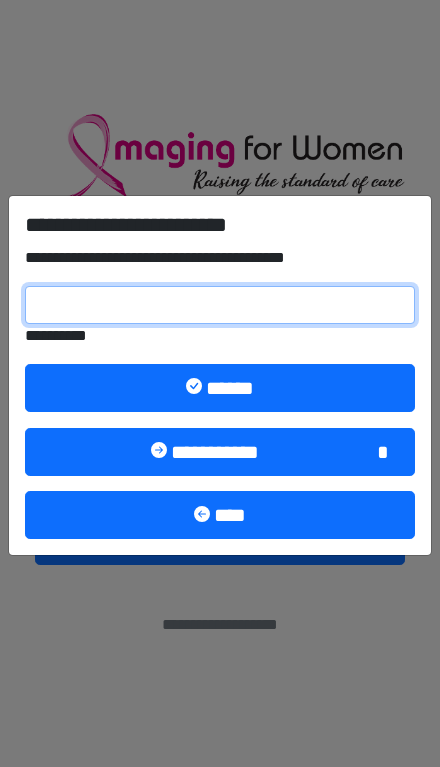 click on "**********" at bounding box center (220, 305) 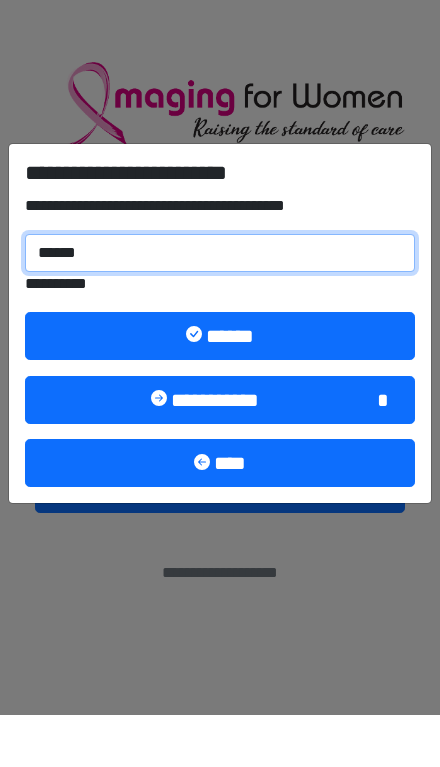 type on "******" 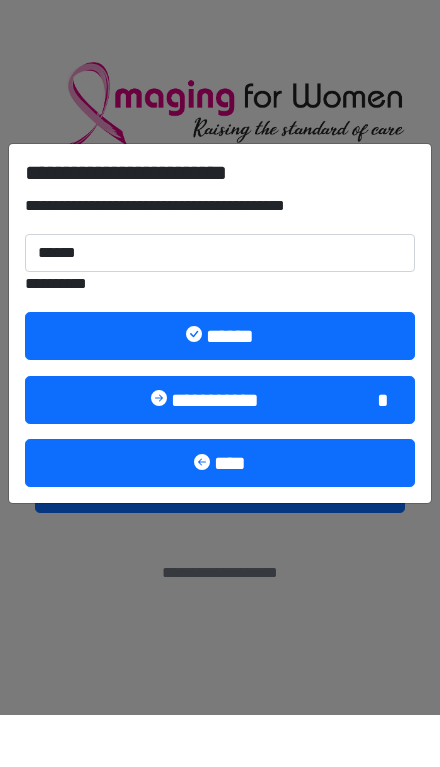 click on "******" at bounding box center (220, 388) 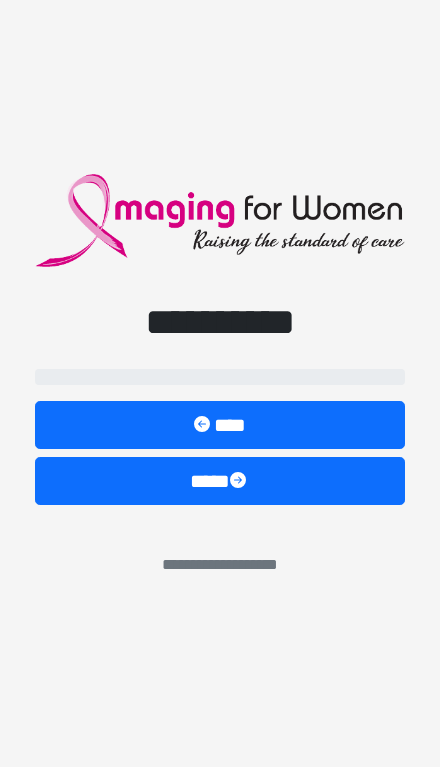 select on "**" 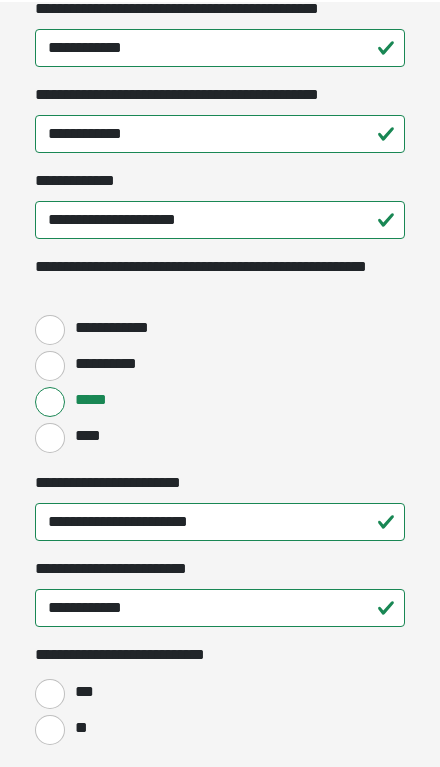 scroll, scrollTop: 2526, scrollLeft: 0, axis: vertical 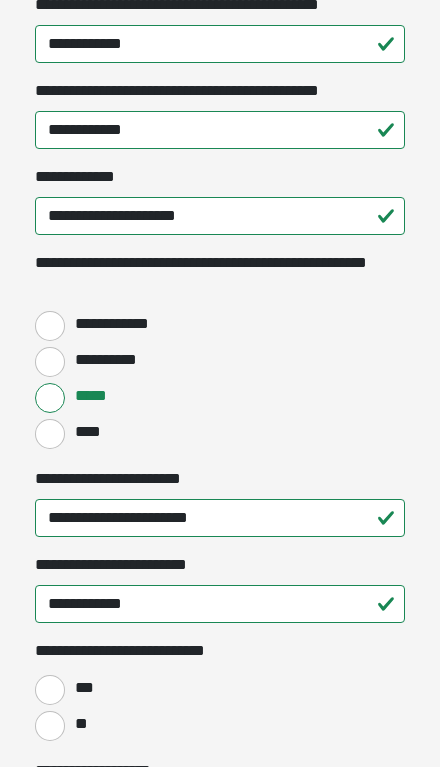 click on "****" at bounding box center (50, 434) 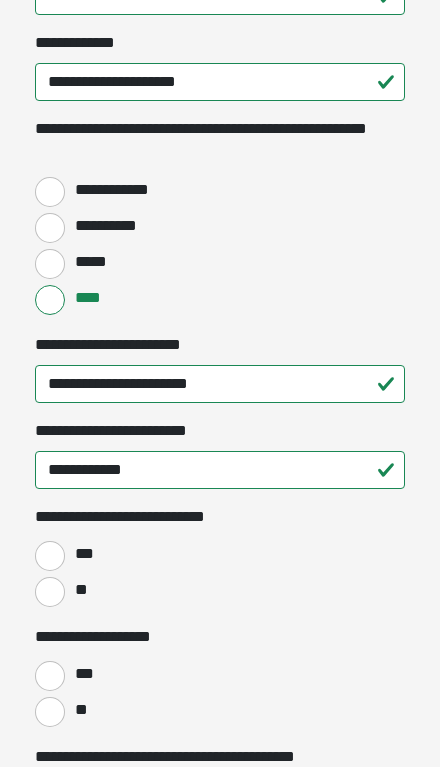 scroll, scrollTop: 2671, scrollLeft: 0, axis: vertical 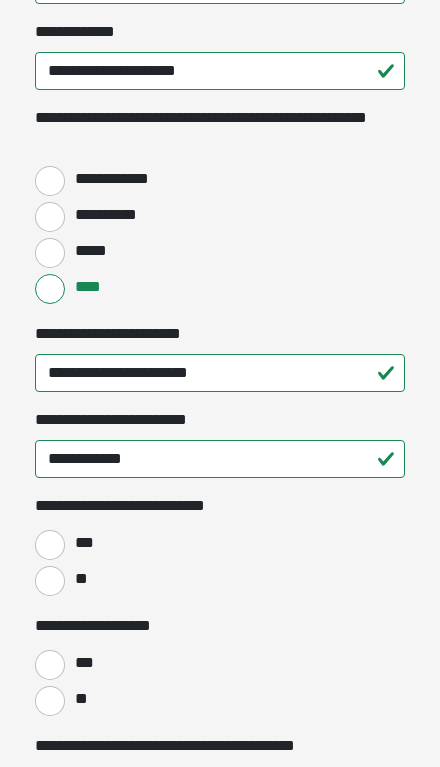 click on "**" at bounding box center (50, 581) 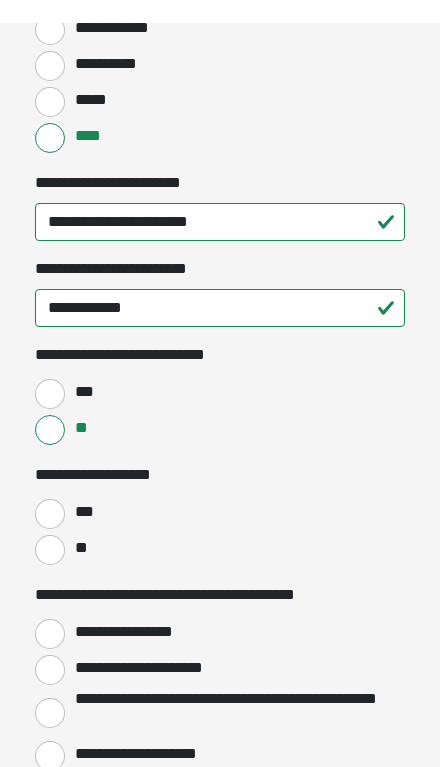 scroll, scrollTop: 2886, scrollLeft: 0, axis: vertical 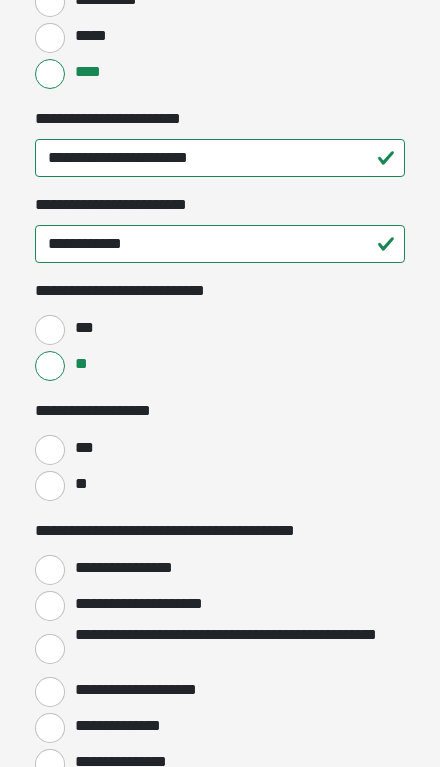 click on "**" at bounding box center [80, 484] 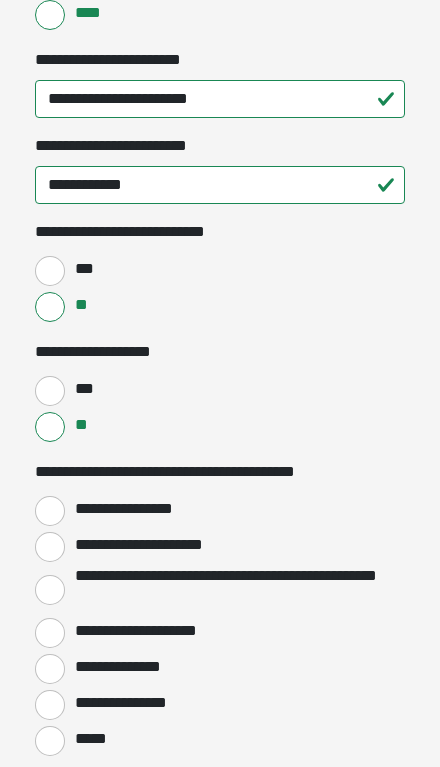 click on "**********" at bounding box center [50, 511] 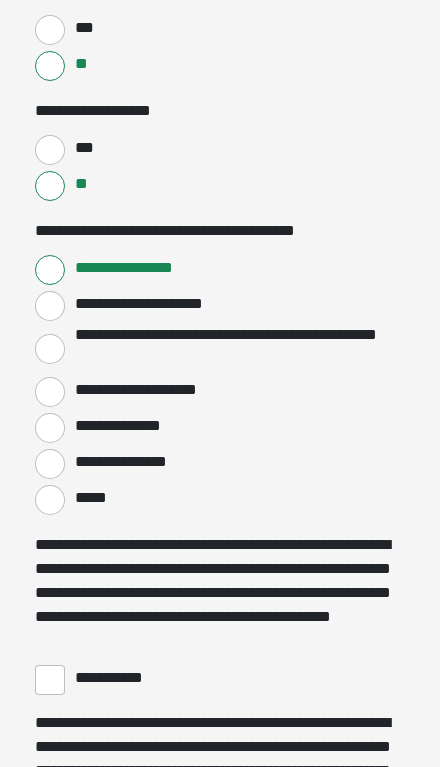 scroll, scrollTop: 3188, scrollLeft: 0, axis: vertical 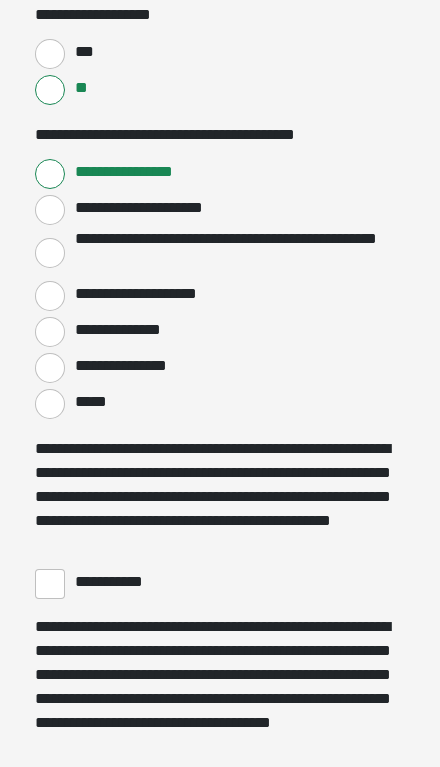 click on "**********" at bounding box center [50, 584] 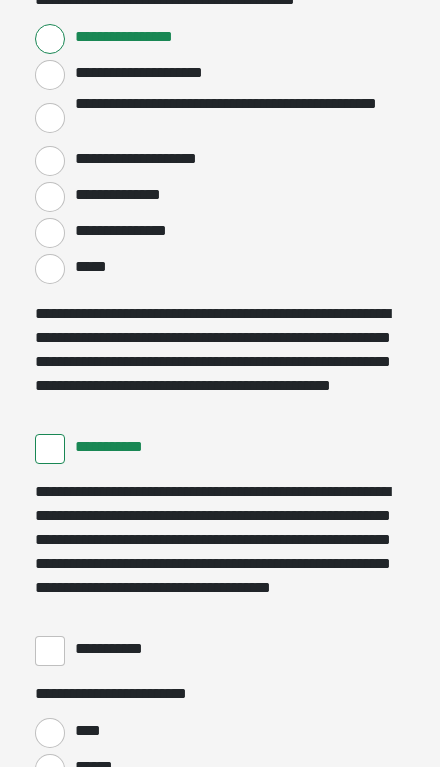 scroll, scrollTop: 3421, scrollLeft: 0, axis: vertical 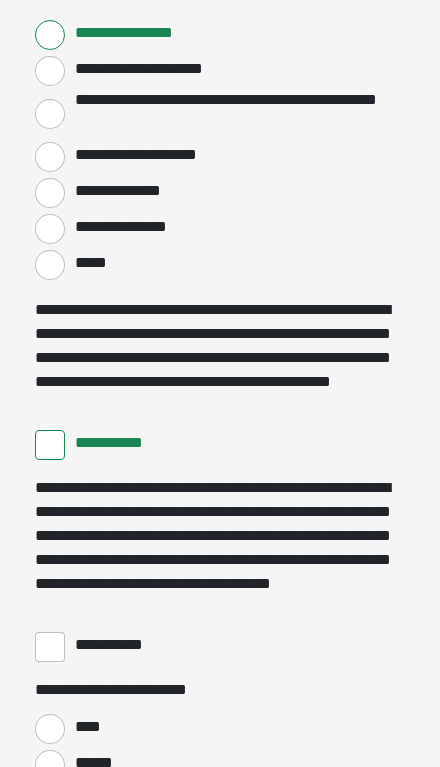 click on "**********" at bounding box center (50, 647) 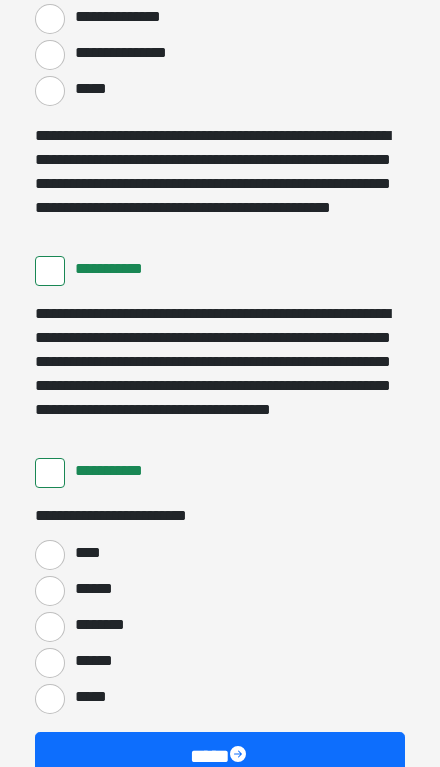 scroll, scrollTop: 3595, scrollLeft: 0, axis: vertical 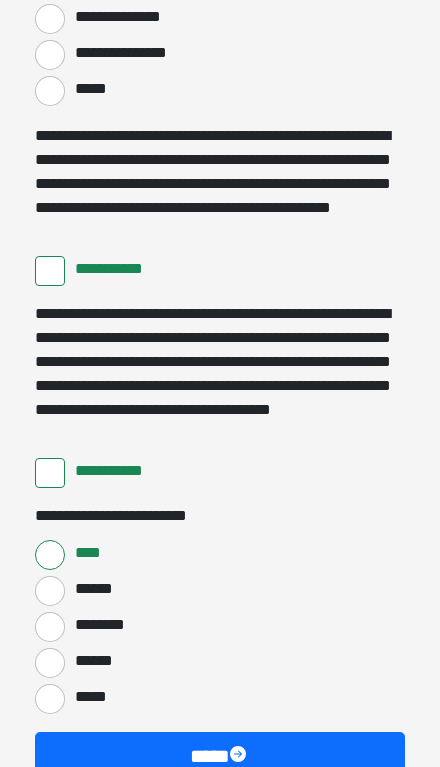 click at bounding box center (240, 756) 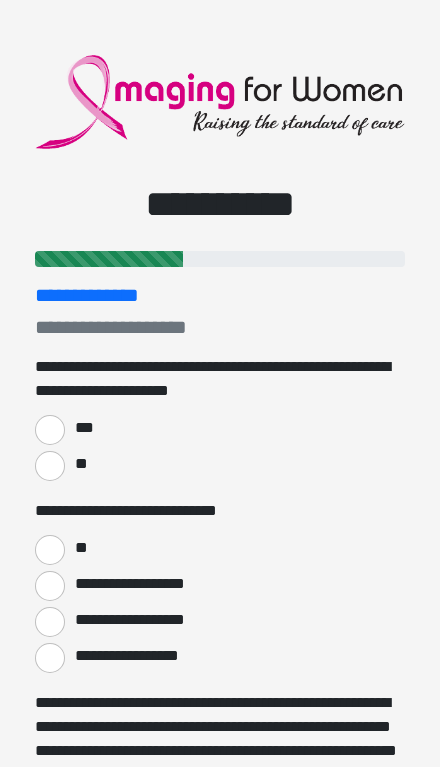 scroll, scrollTop: 17, scrollLeft: 0, axis: vertical 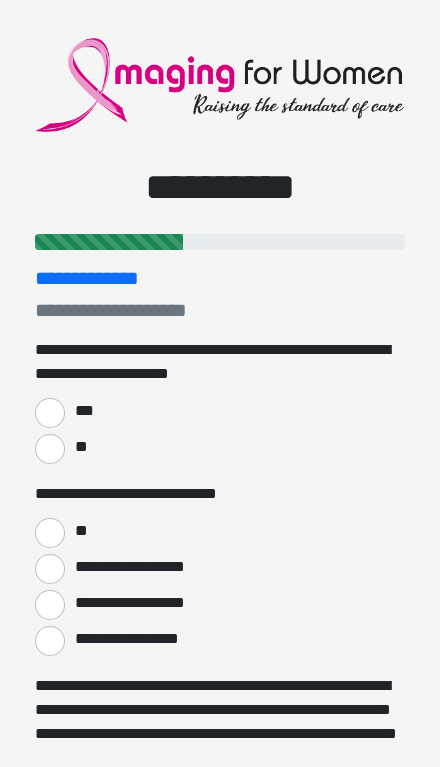 click on "***" at bounding box center [83, 411] 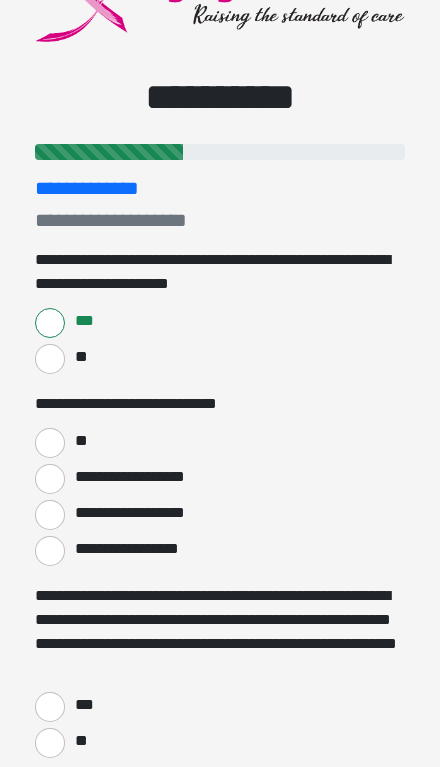 scroll, scrollTop: 107, scrollLeft: 0, axis: vertical 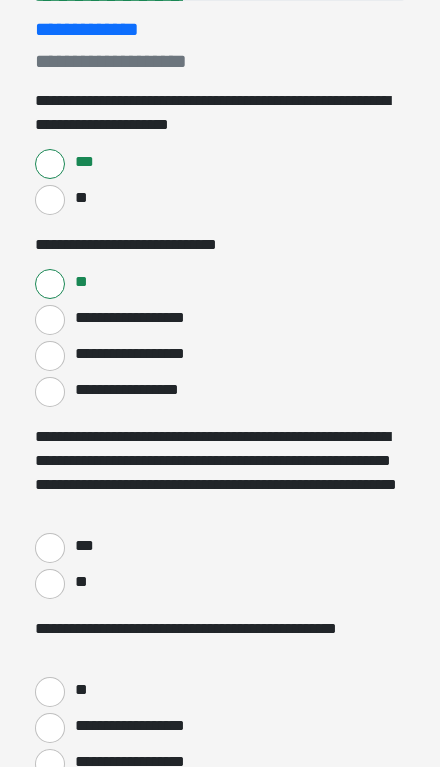 click on "***" at bounding box center [83, 546] 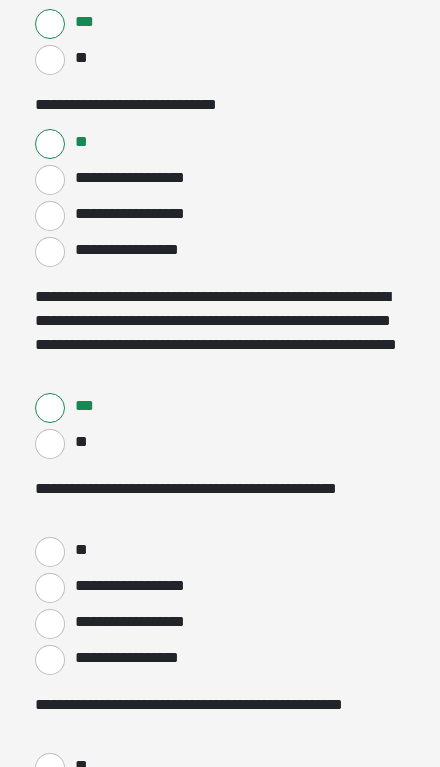 scroll, scrollTop: 415, scrollLeft: 0, axis: vertical 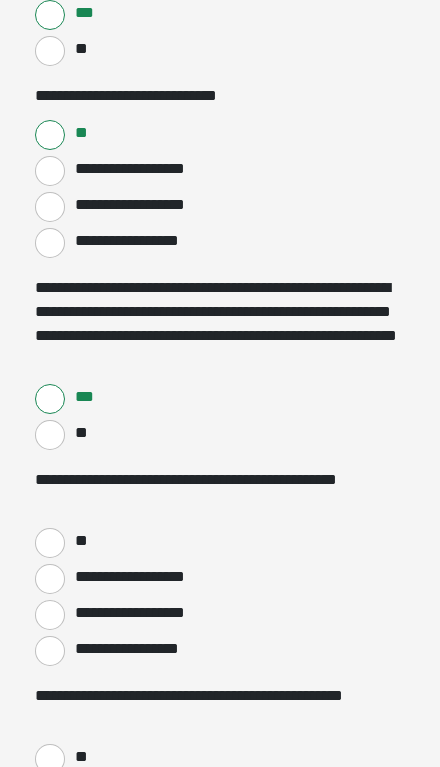 click on "**" at bounding box center [50, 543] 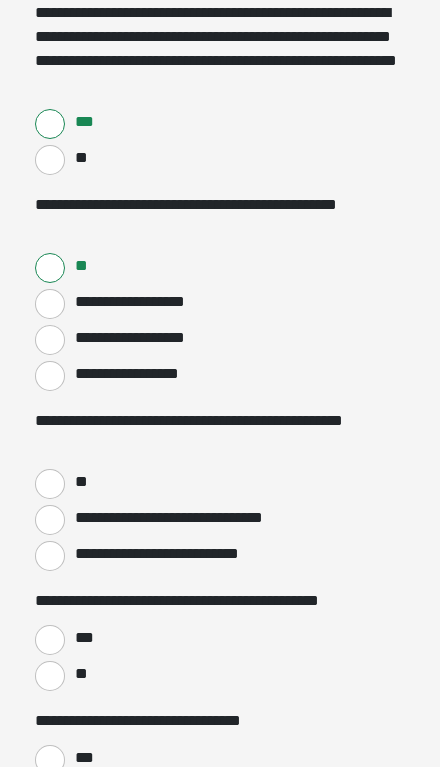 scroll, scrollTop: 691, scrollLeft: 0, axis: vertical 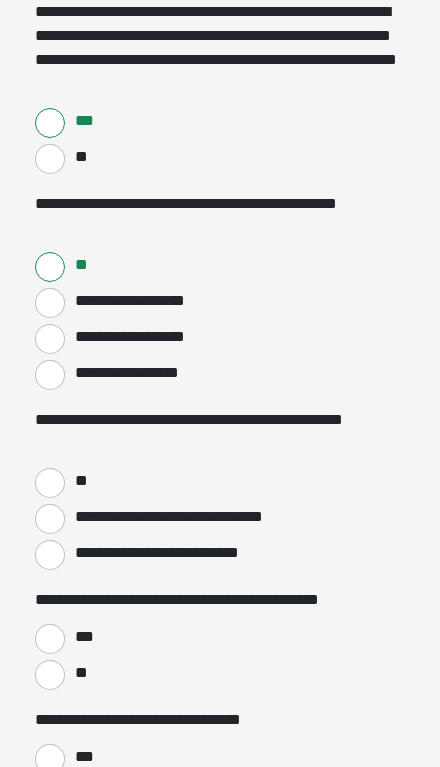 click on "**" at bounding box center [80, 481] 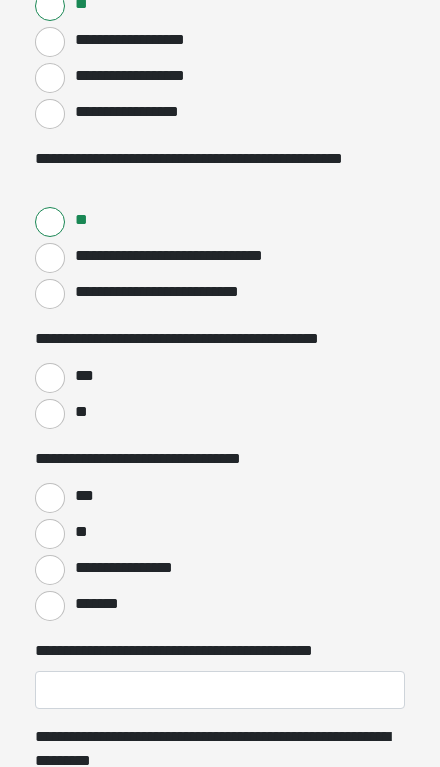 scroll, scrollTop: 954, scrollLeft: 0, axis: vertical 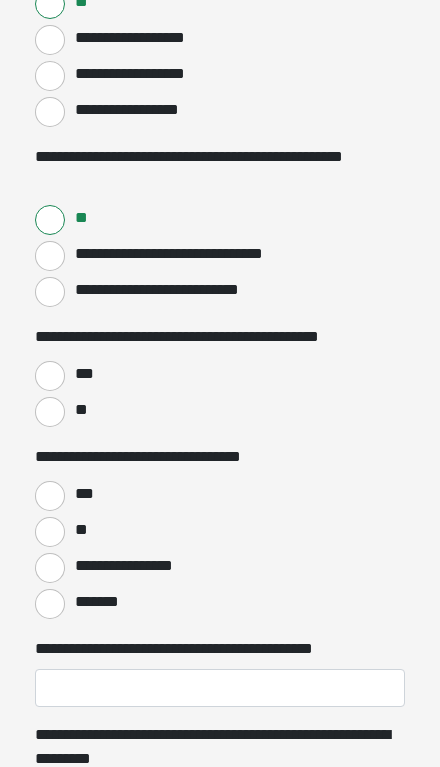 click on "***" at bounding box center (50, 376) 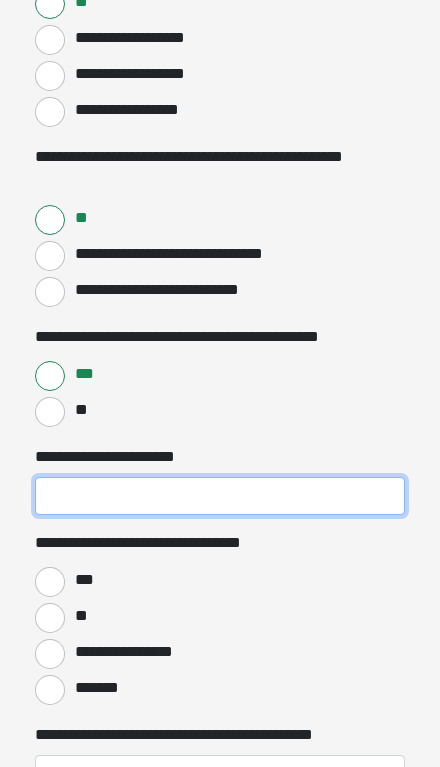 click on "**********" at bounding box center [220, 496] 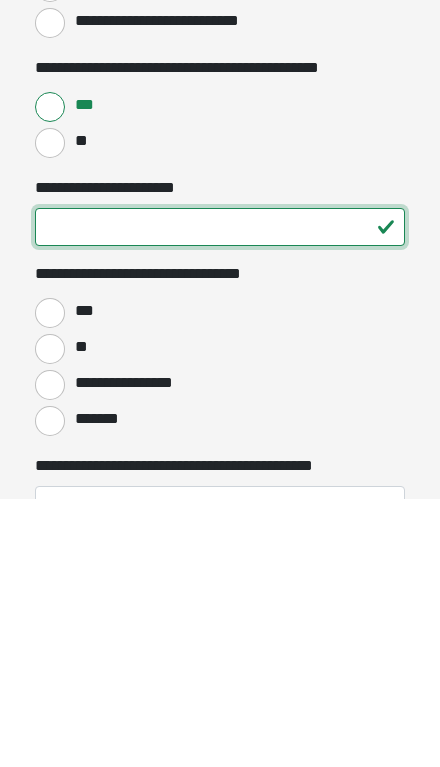 type on "**" 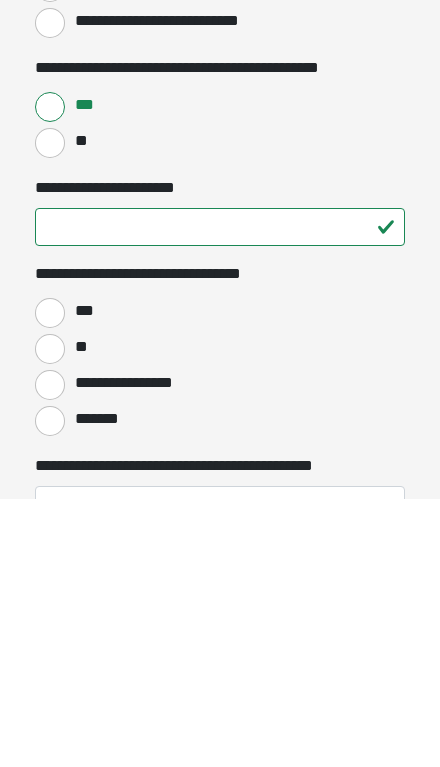 click on "***" at bounding box center (83, 580) 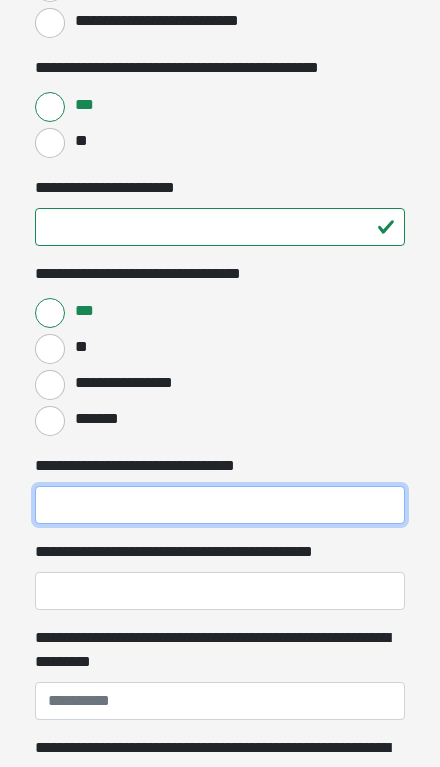 click on "**********" at bounding box center (220, 505) 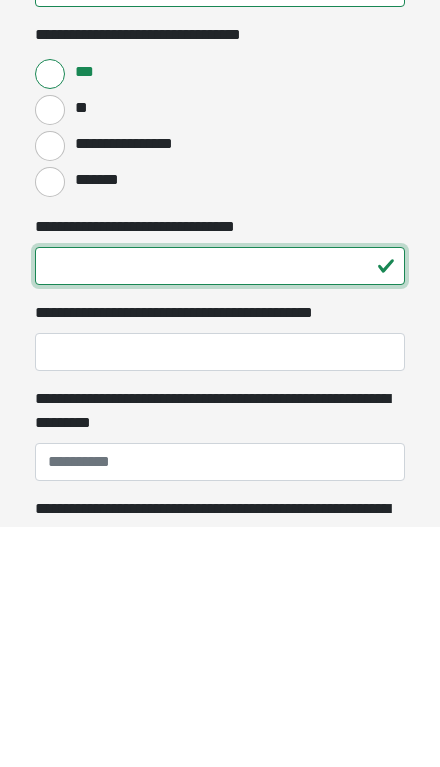 type on "**" 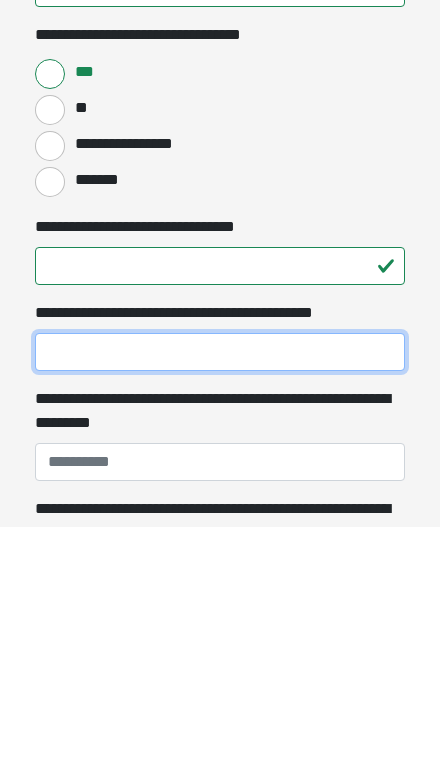 click on "**********" at bounding box center [220, 592] 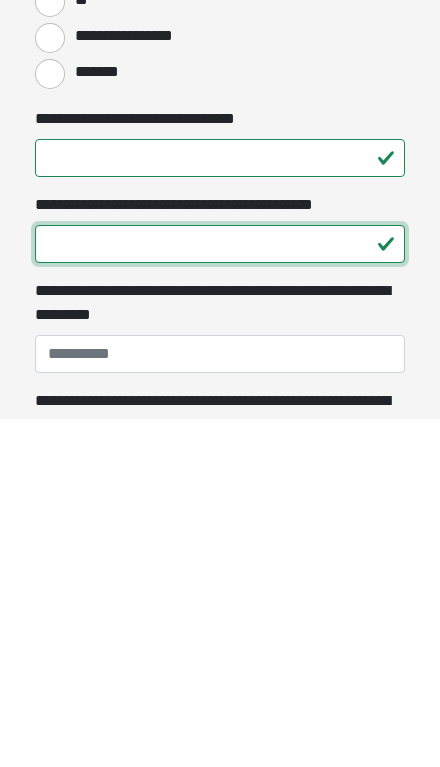 scroll, scrollTop: 1226, scrollLeft: 0, axis: vertical 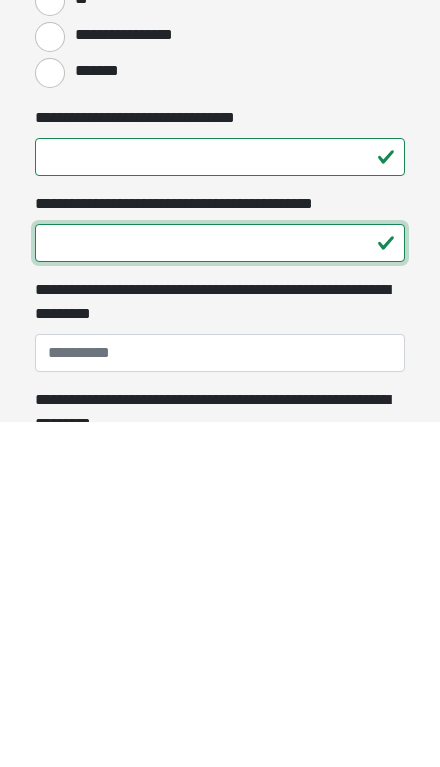 type on "**" 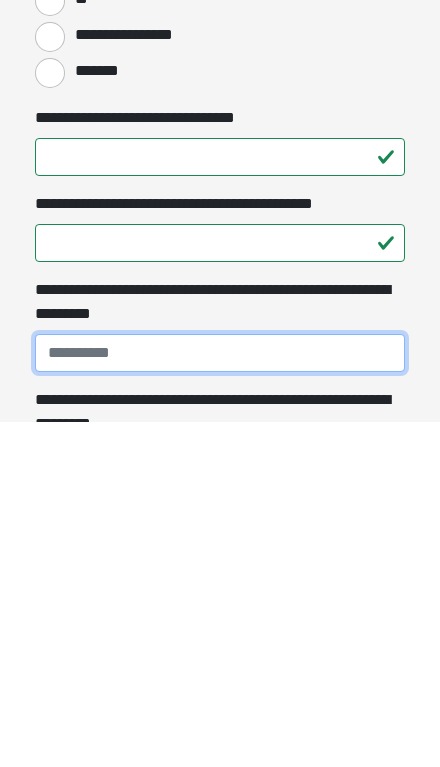 click on "**********" at bounding box center [220, 698] 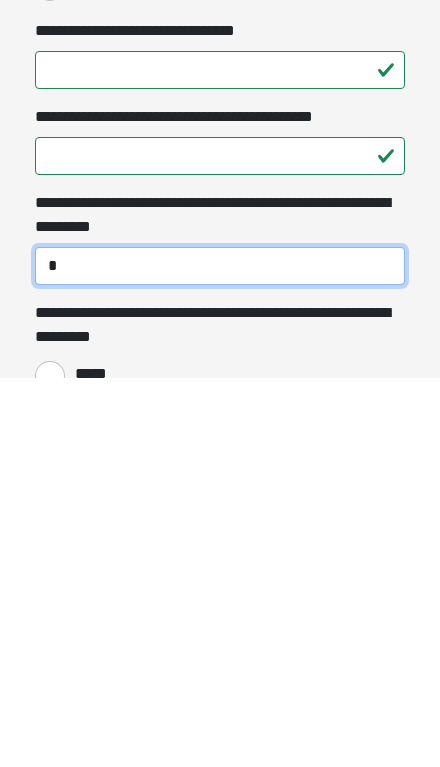 scroll, scrollTop: 1313, scrollLeft: 0, axis: vertical 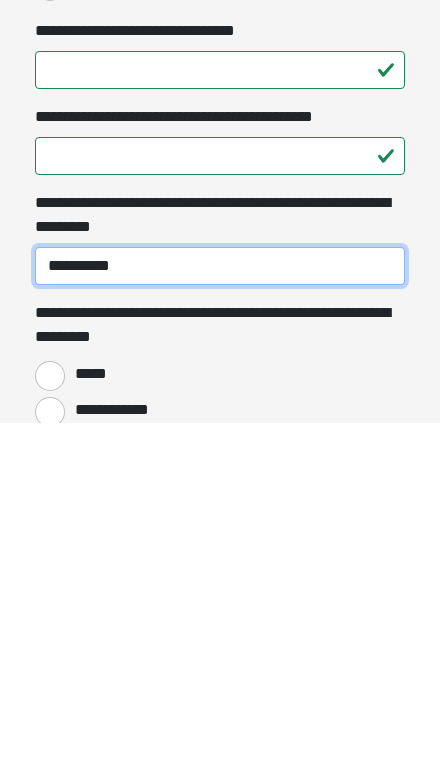 type on "**********" 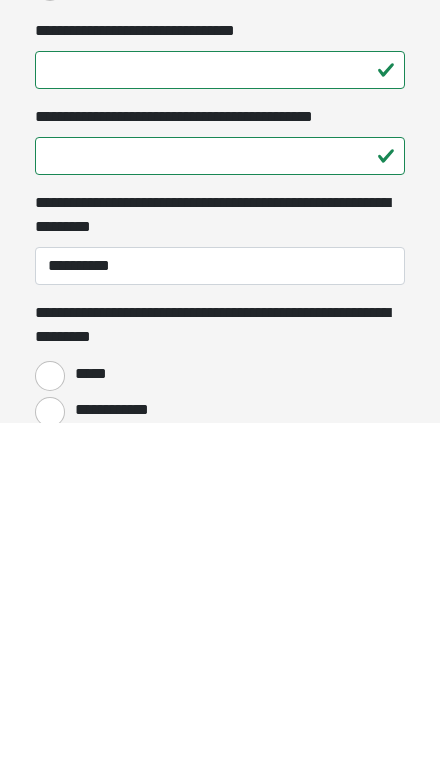 click on "*****" at bounding box center [50, 721] 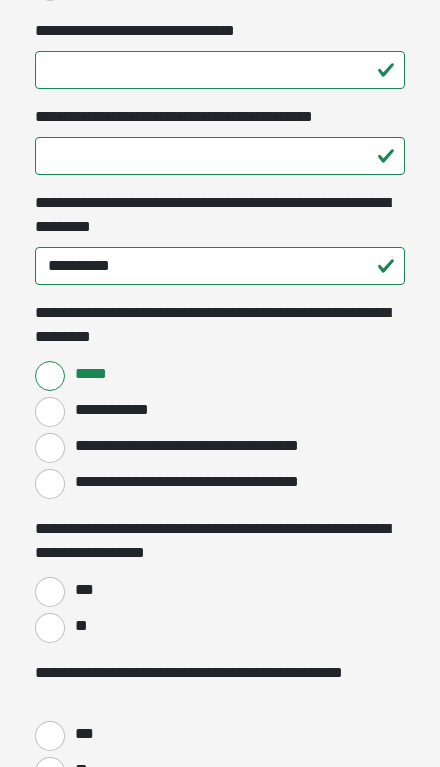 scroll, scrollTop: 1659, scrollLeft: 0, axis: vertical 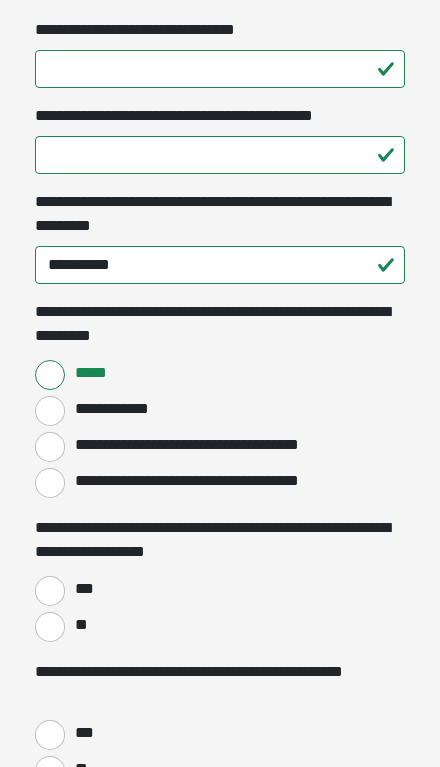 click on "**" at bounding box center (50, 627) 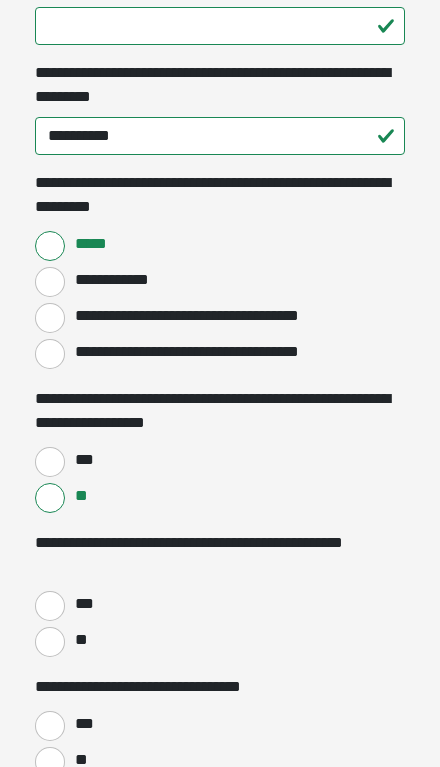 scroll, scrollTop: 1789, scrollLeft: 0, axis: vertical 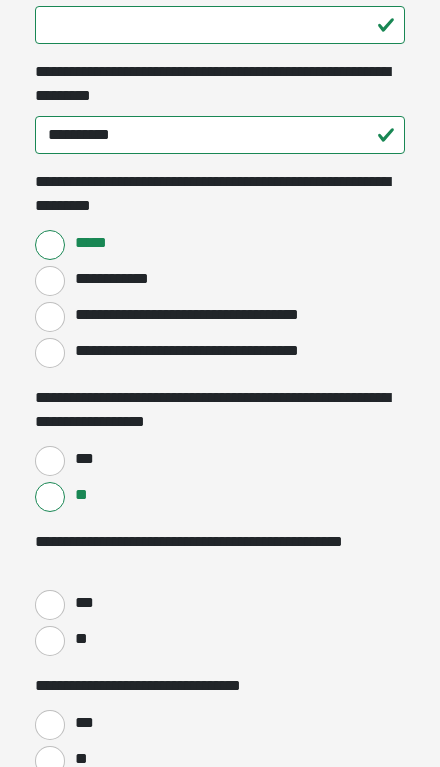 click on "**" at bounding box center (50, 641) 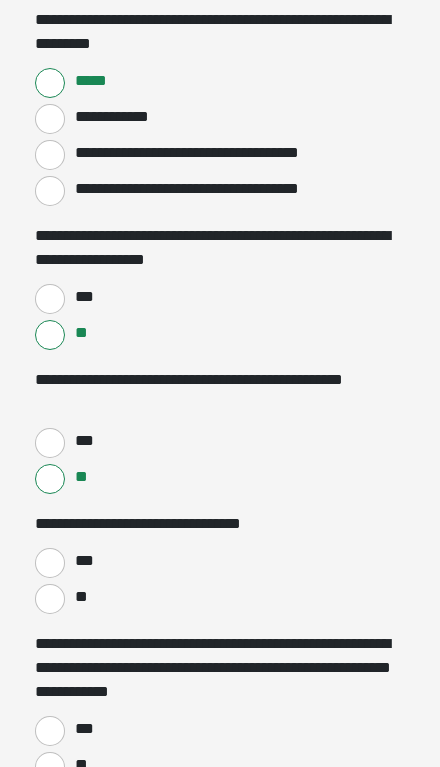 scroll, scrollTop: 1950, scrollLeft: 0, axis: vertical 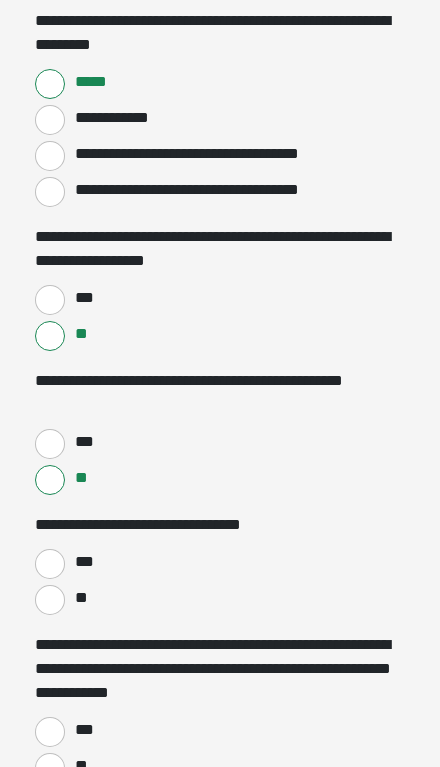 click on "**" at bounding box center (50, 600) 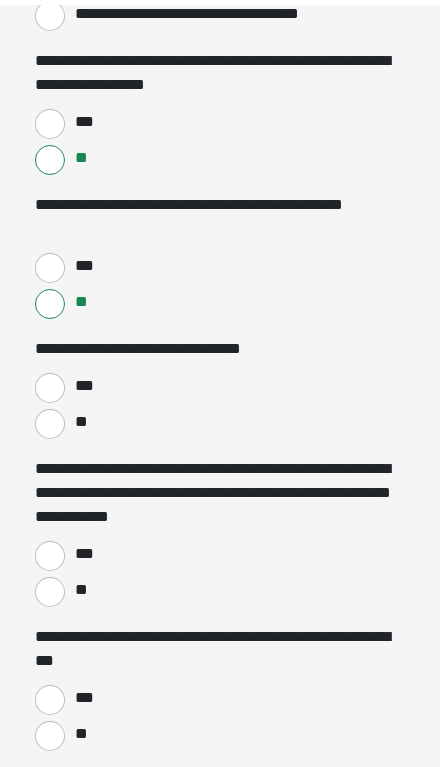 scroll, scrollTop: 2137, scrollLeft: 0, axis: vertical 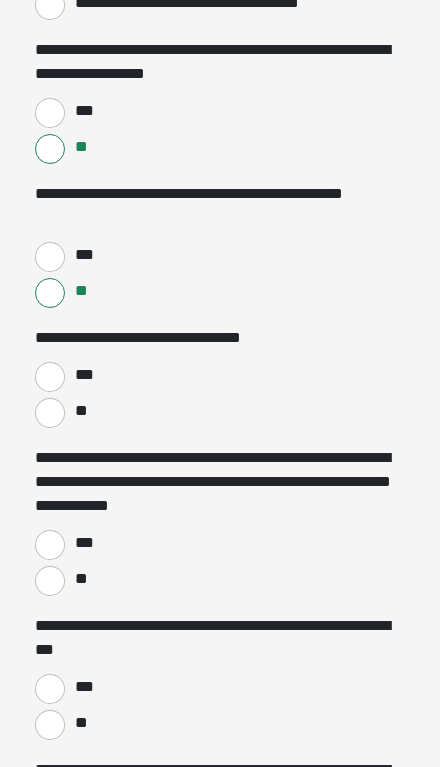 click on "**" at bounding box center (50, 581) 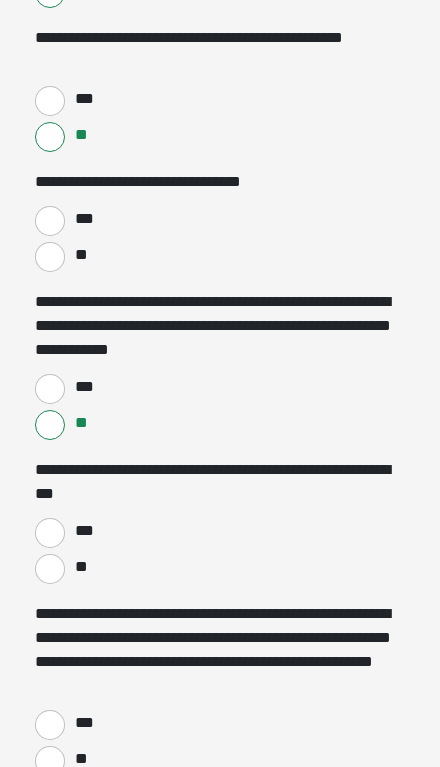 scroll, scrollTop: 2295, scrollLeft: 0, axis: vertical 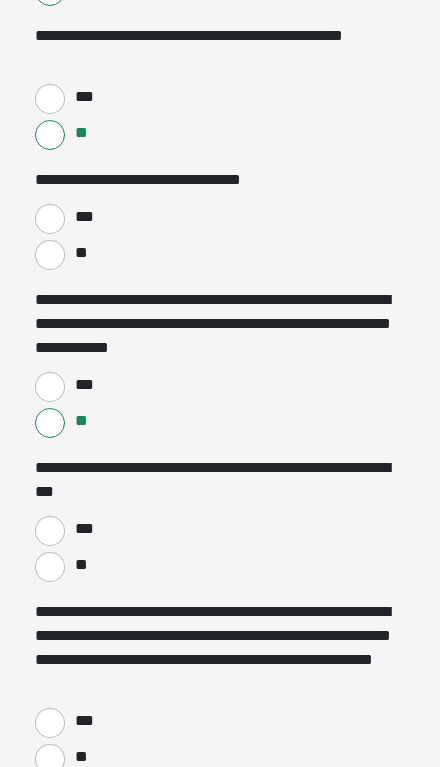 click on "**" at bounding box center [50, 567] 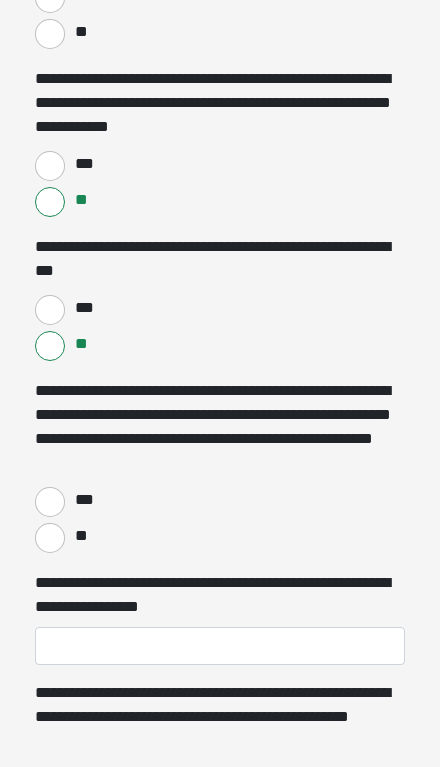 scroll, scrollTop: 2516, scrollLeft: 0, axis: vertical 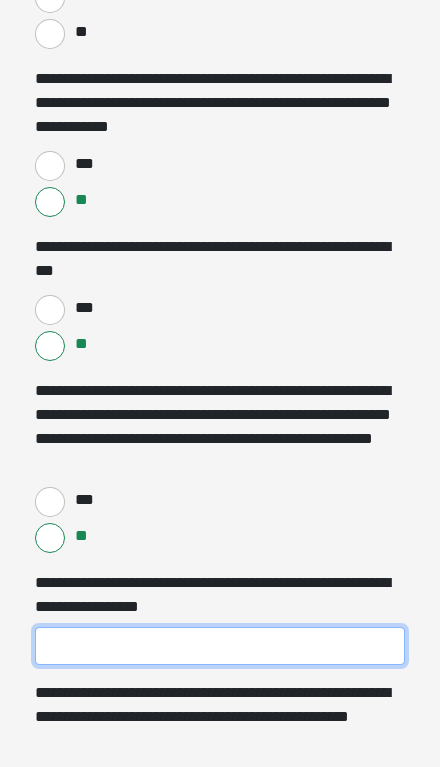 click on "**********" at bounding box center [220, 646] 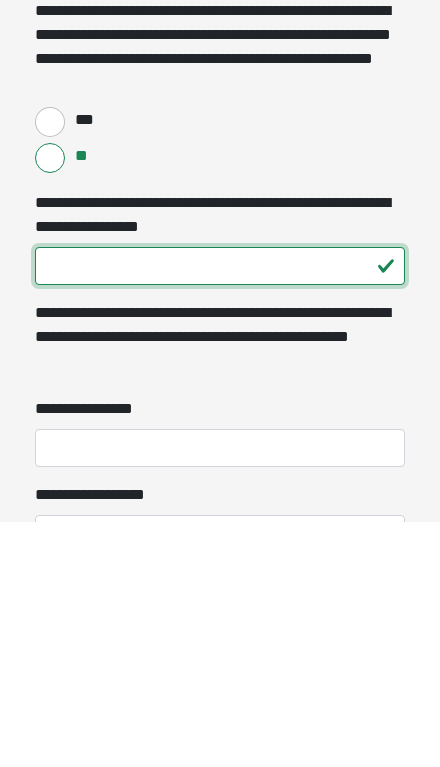 type on "***" 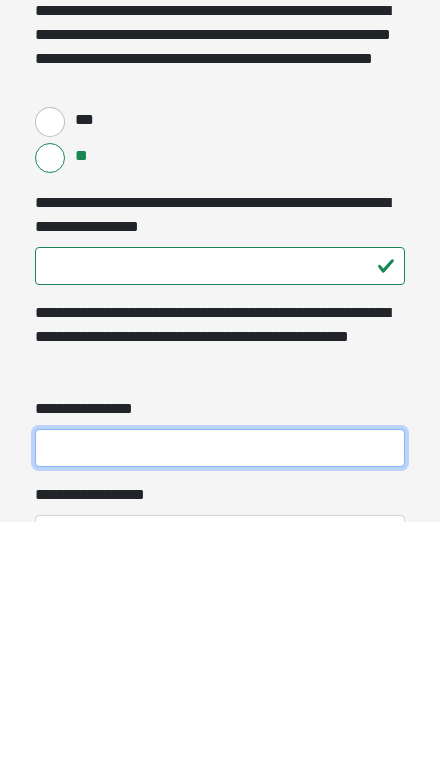 click on "**********" at bounding box center (220, 693) 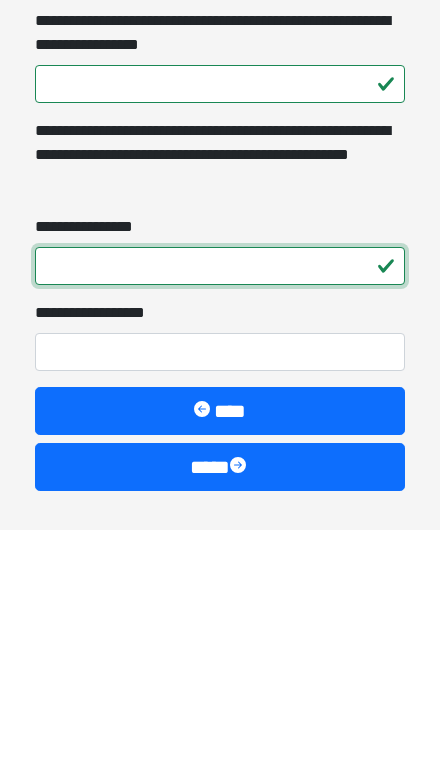 type on "*" 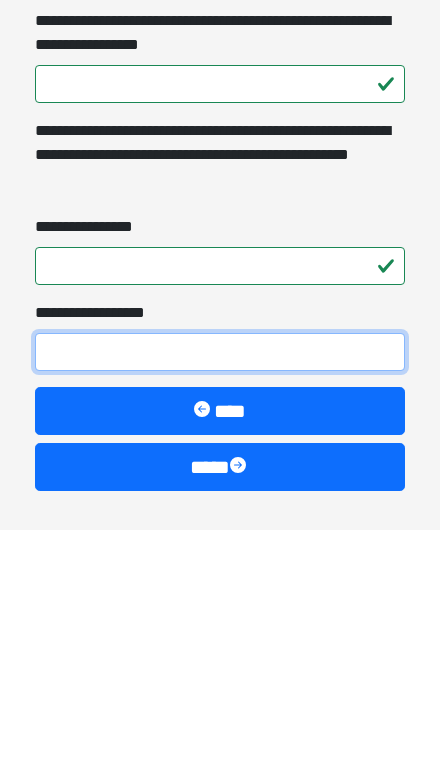 click on "**********" at bounding box center (220, 589) 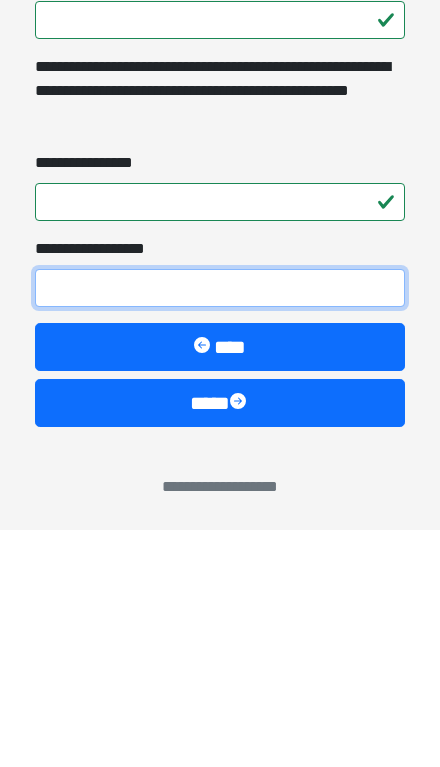type on "*" 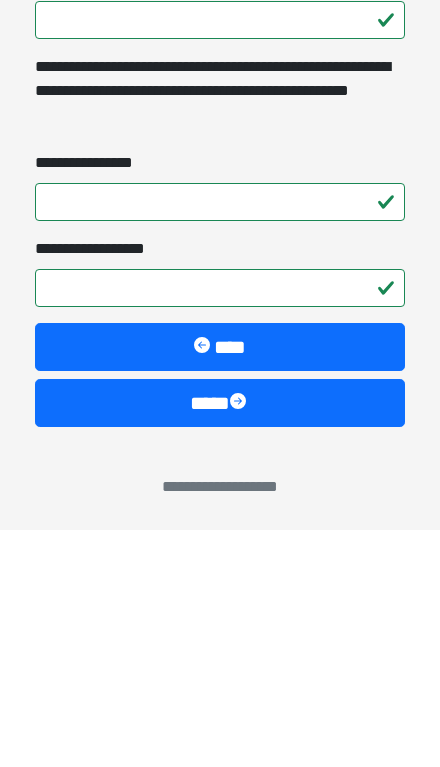 click on "****" at bounding box center (220, 640) 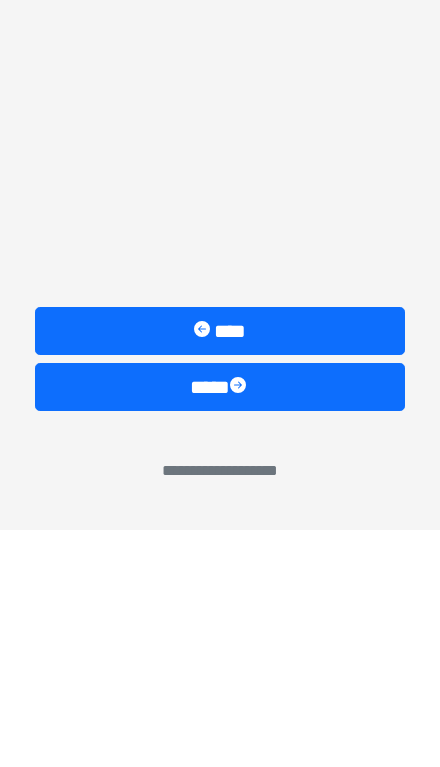 scroll, scrollTop: 63, scrollLeft: 0, axis: vertical 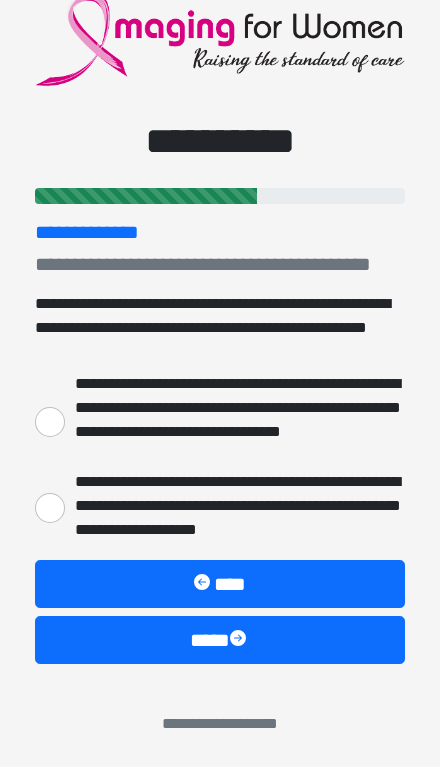 click on "**********" at bounding box center (50, 422) 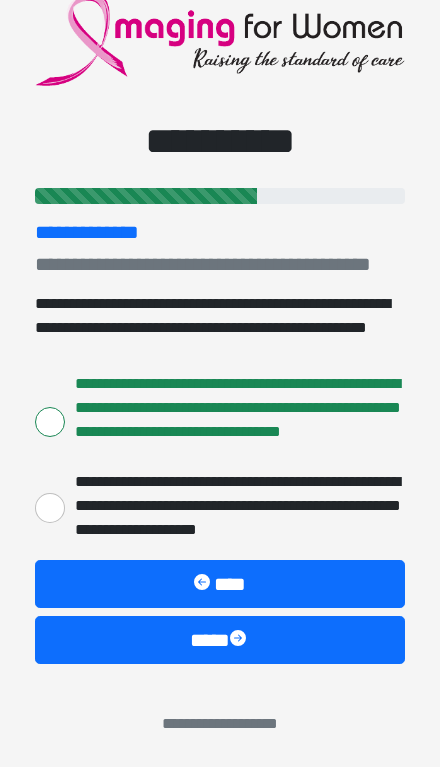 click on "****" at bounding box center (220, 640) 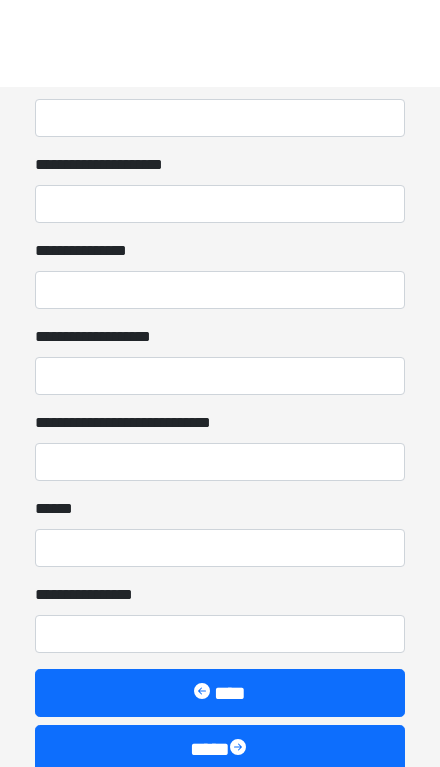 scroll, scrollTop: 1763, scrollLeft: 0, axis: vertical 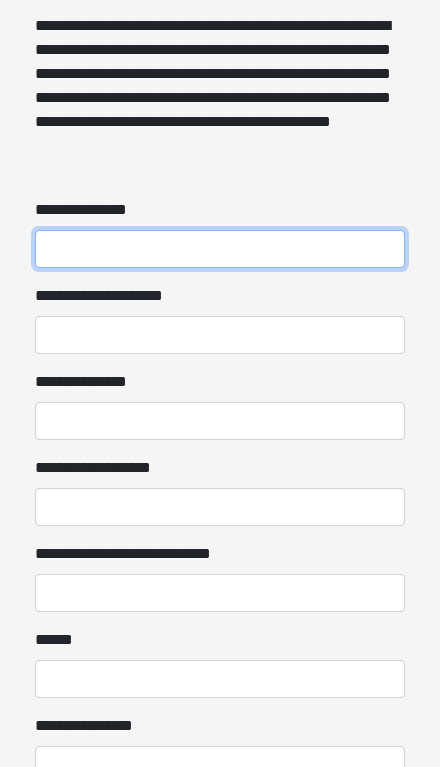 click on "**********" at bounding box center (220, 249) 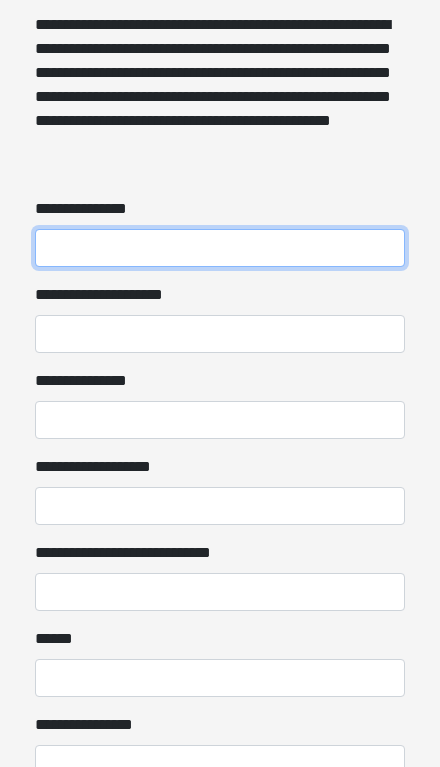 scroll, scrollTop: 1537, scrollLeft: 0, axis: vertical 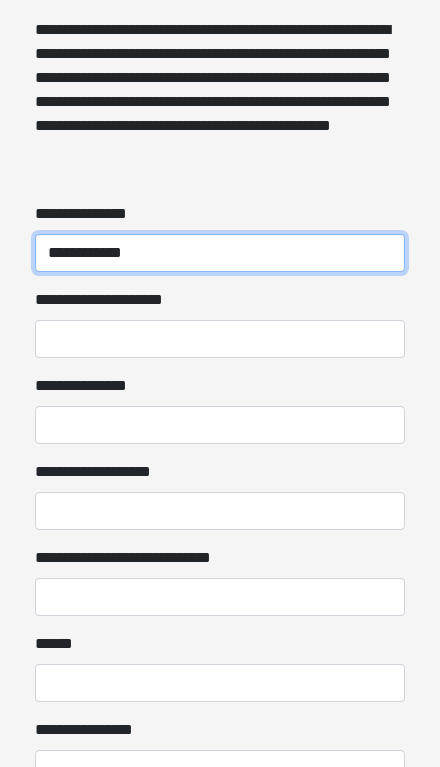 type on "**********" 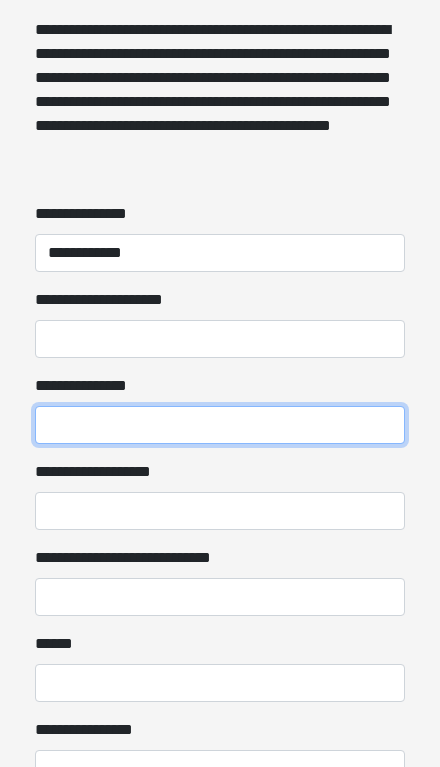 click on "**********" at bounding box center (220, 425) 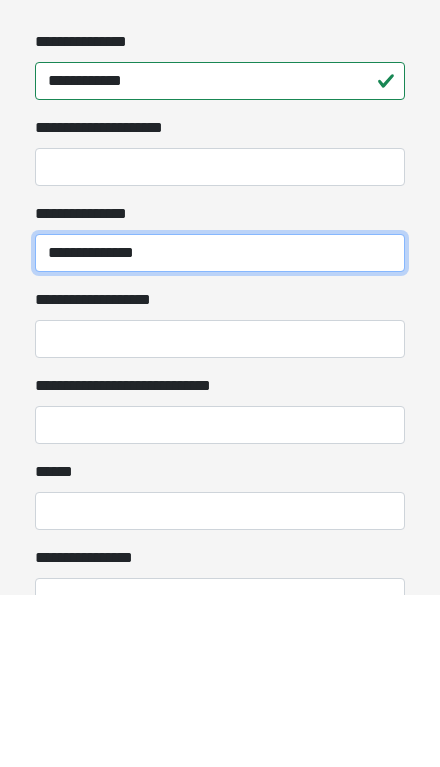 type on "**********" 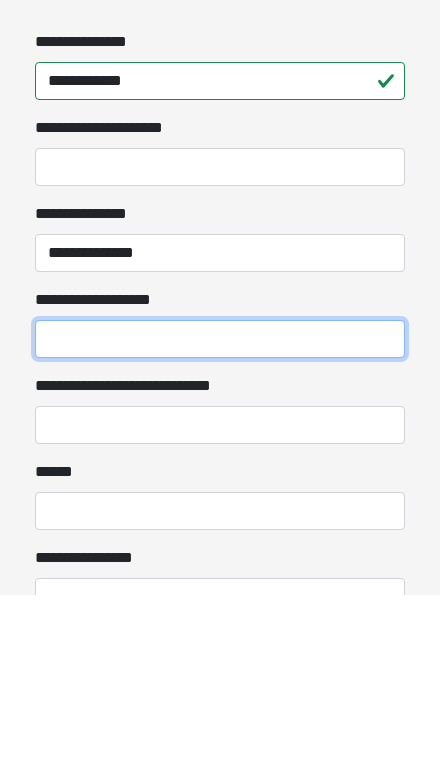 click on "**********" at bounding box center (220, 511) 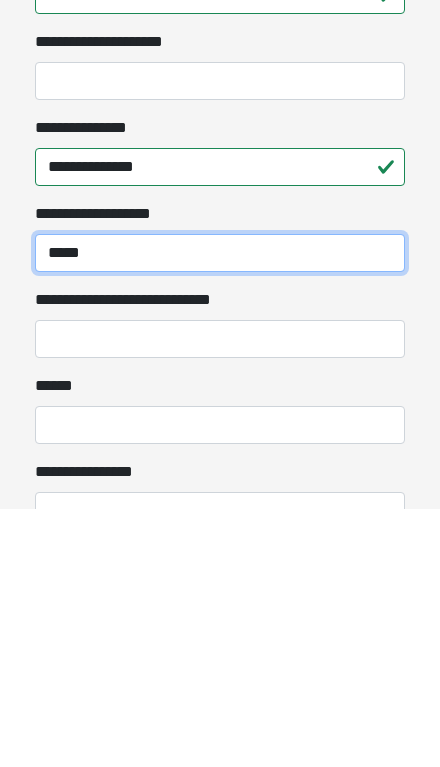 type on "*****" 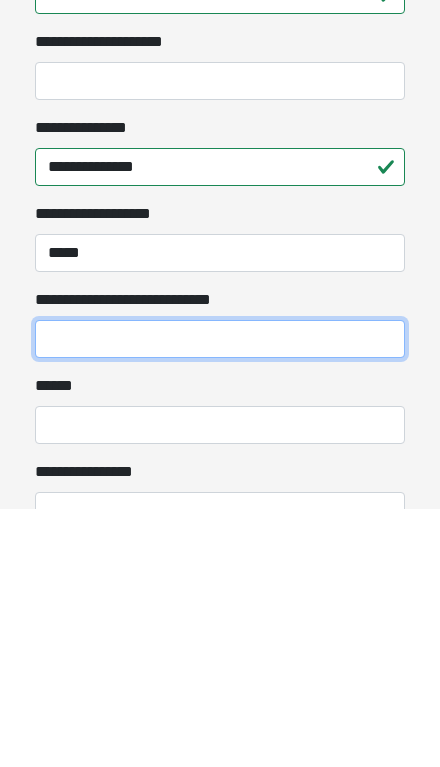 click on "**********" at bounding box center [220, 597] 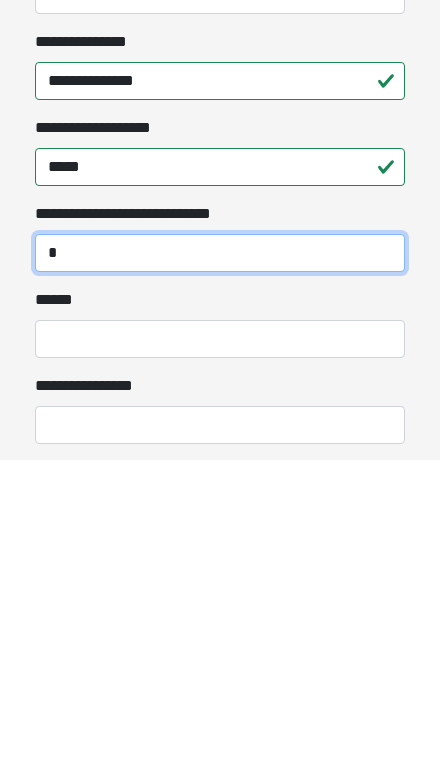 scroll, scrollTop: 1619, scrollLeft: 0, axis: vertical 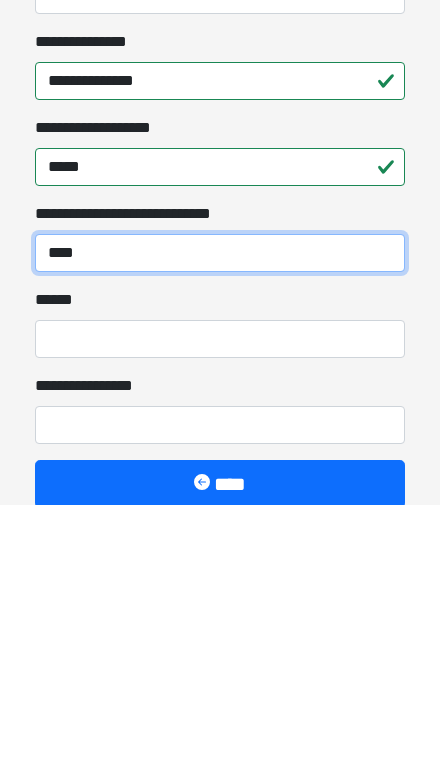 type on "****" 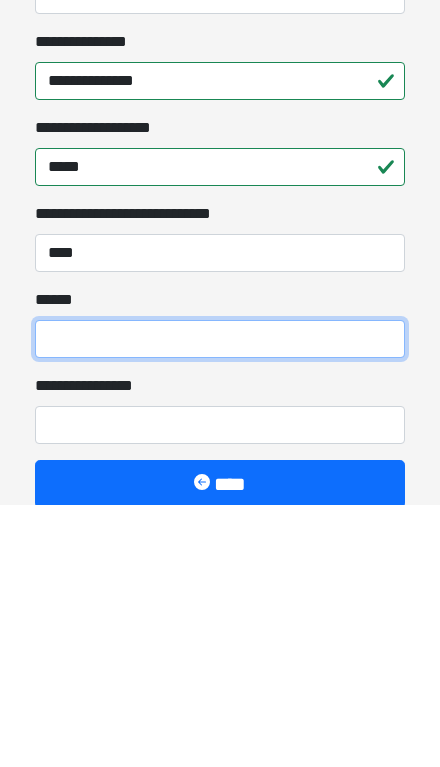 click on "**** *" at bounding box center [220, 601] 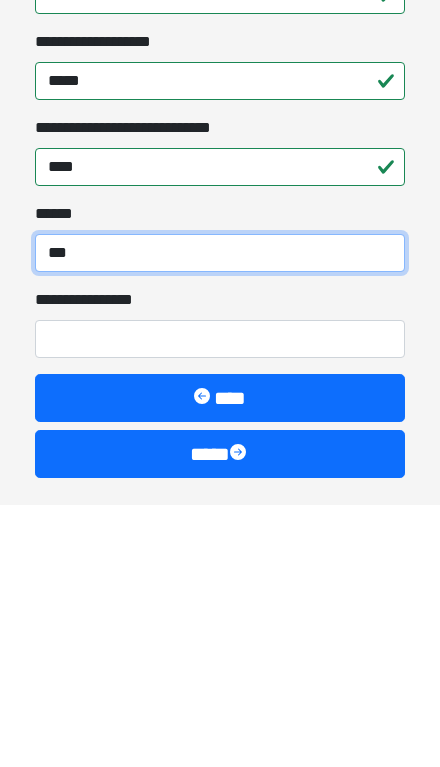 type on "***" 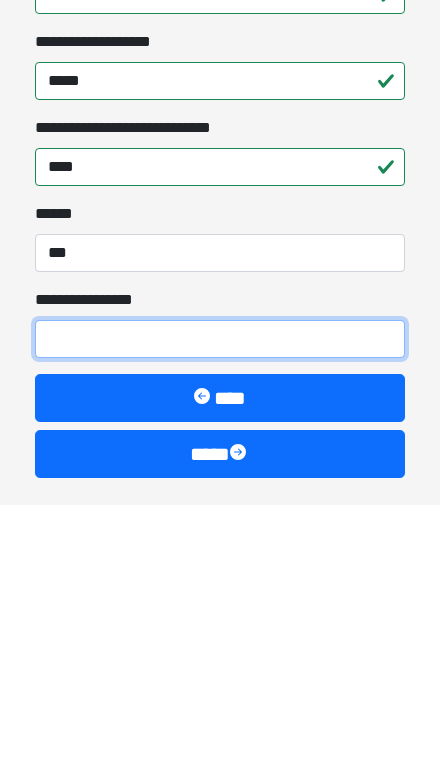 click on "**********" at bounding box center [220, 601] 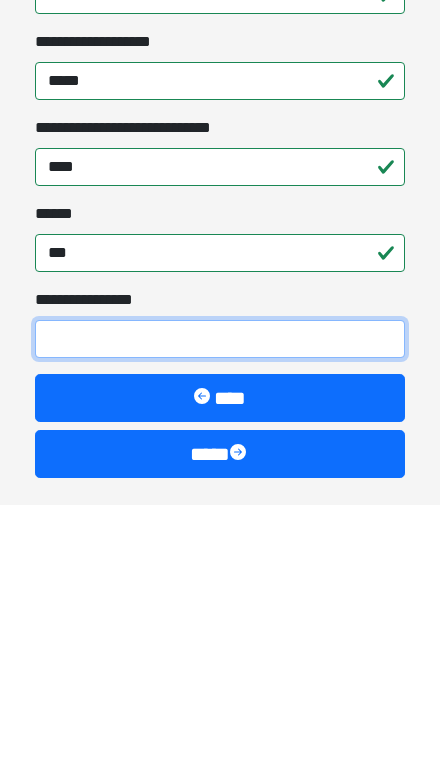scroll, scrollTop: 1781, scrollLeft: 0, axis: vertical 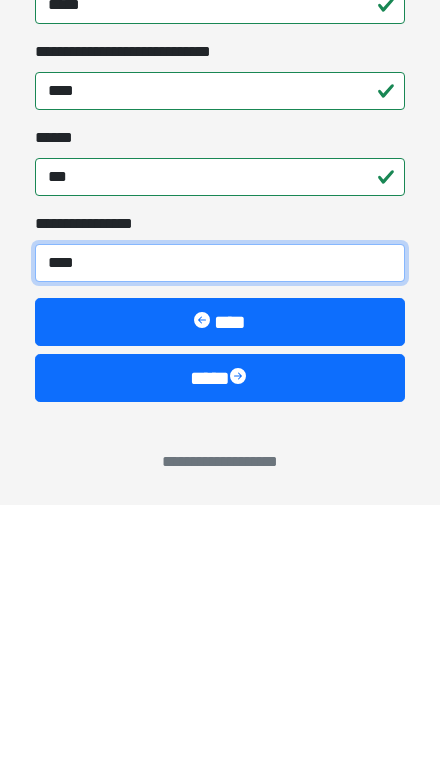 type on "*****" 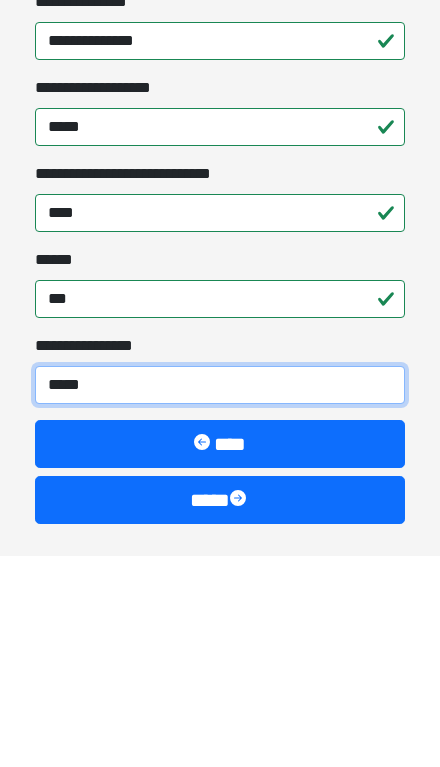 scroll, scrollTop: 1781, scrollLeft: 0, axis: vertical 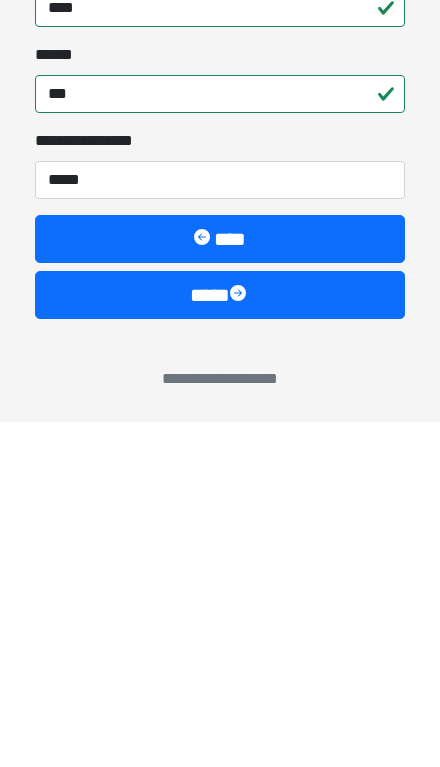 click on "****" at bounding box center (220, 640) 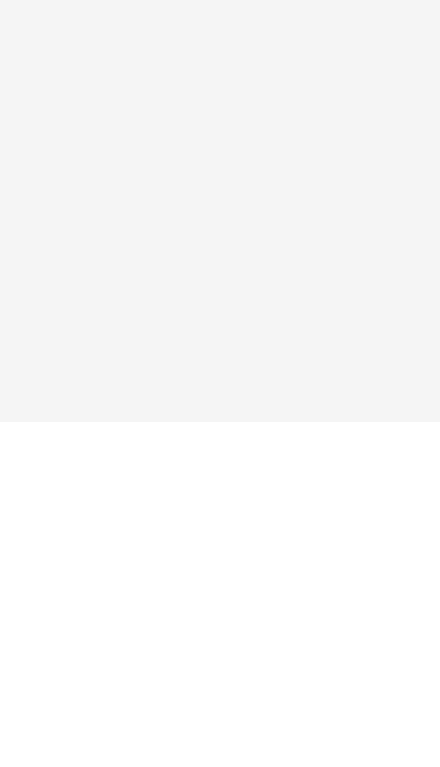 scroll, scrollTop: 0, scrollLeft: 0, axis: both 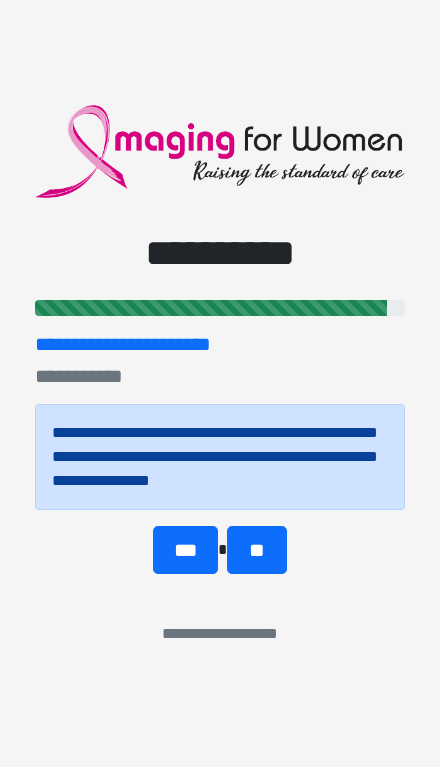 click on "**" at bounding box center (256, 550) 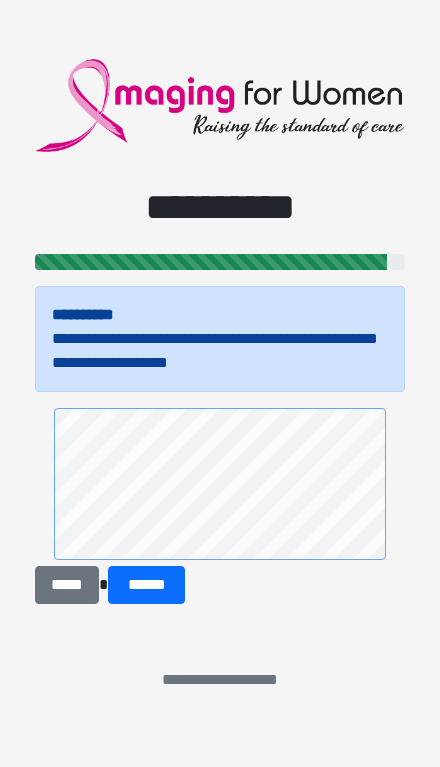click on "******" at bounding box center [146, 585] 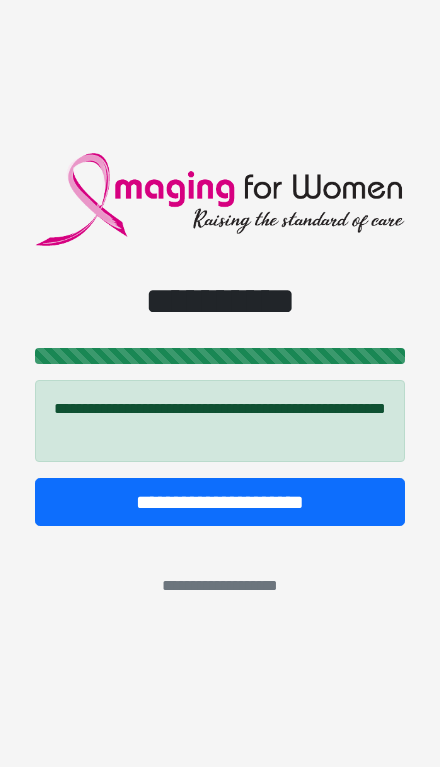 click on "**********" at bounding box center (220, 502) 